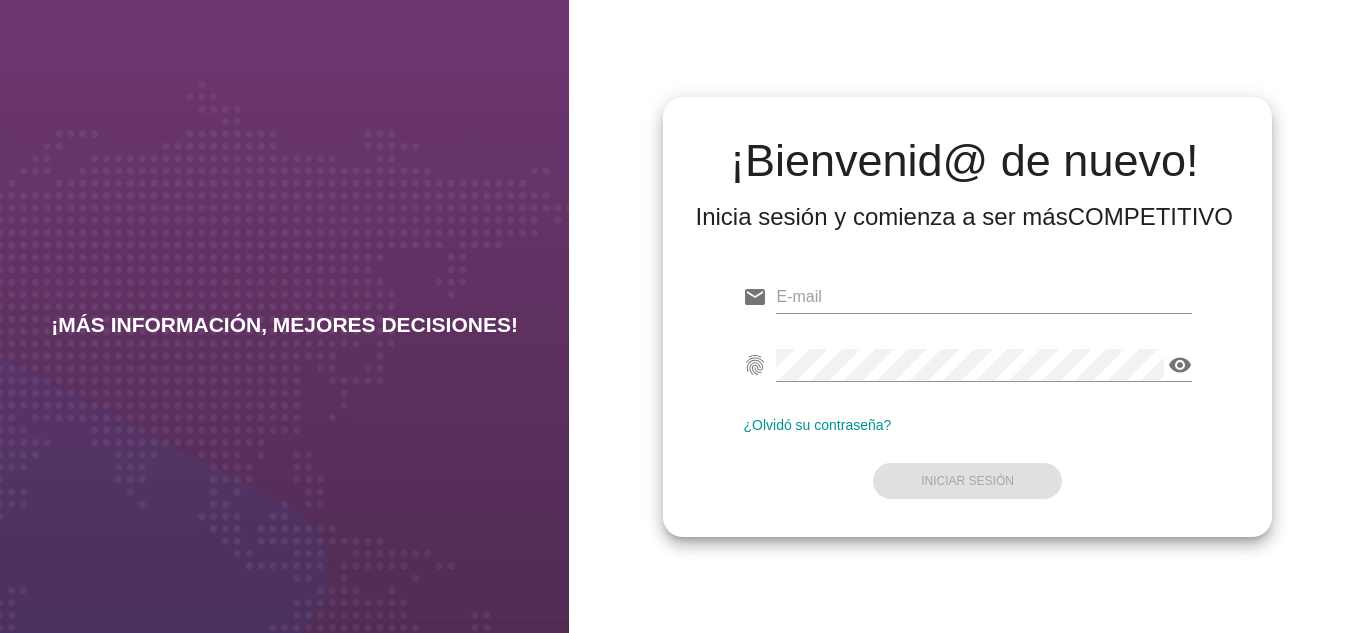 scroll, scrollTop: 0, scrollLeft: 0, axis: both 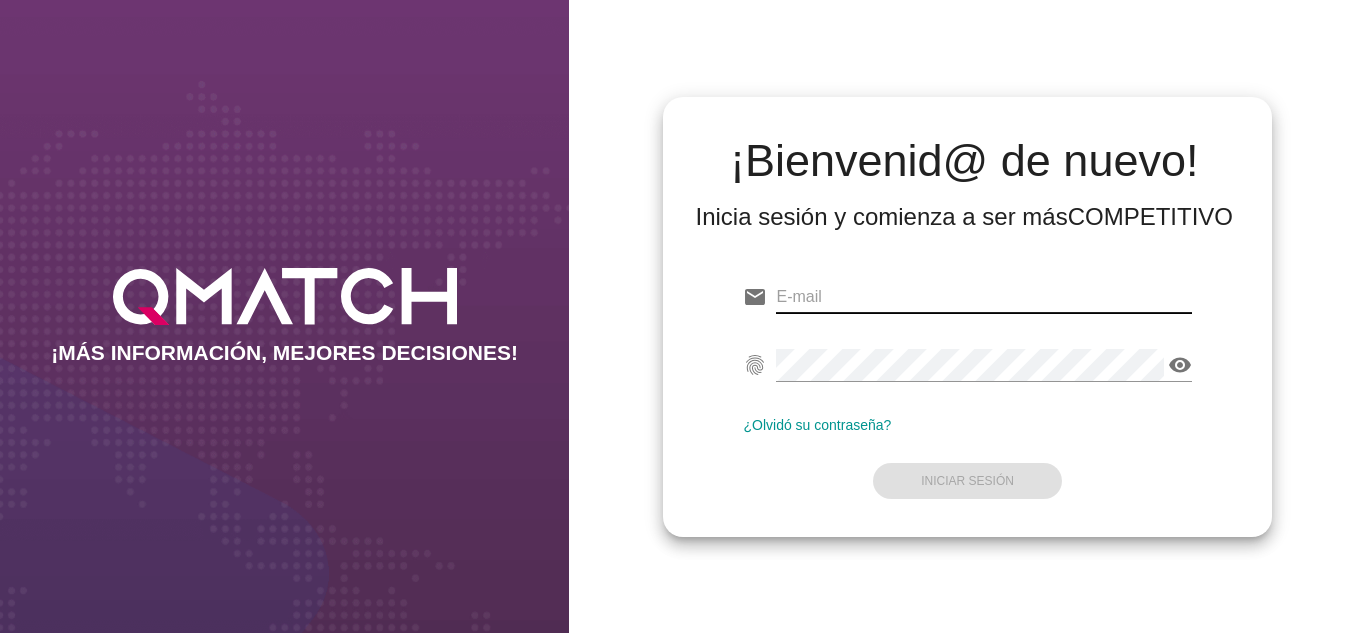 click at bounding box center (983, 297) 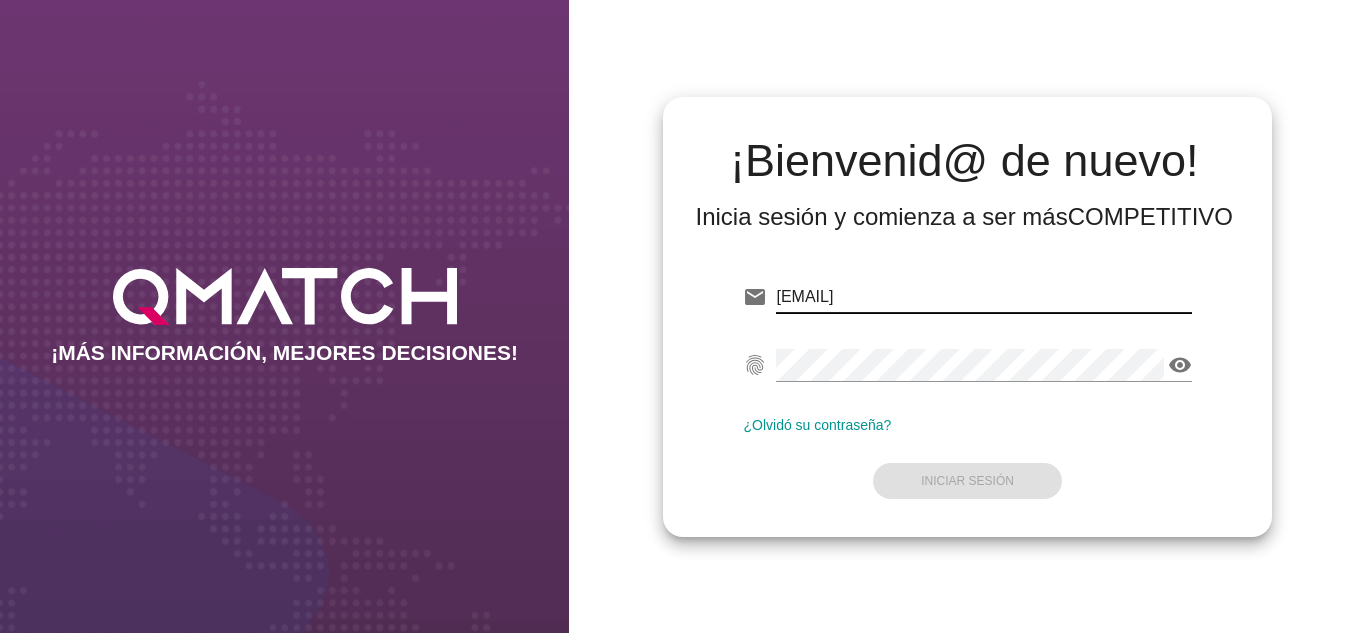 type on "[USERNAME]@[DOMAIN]" 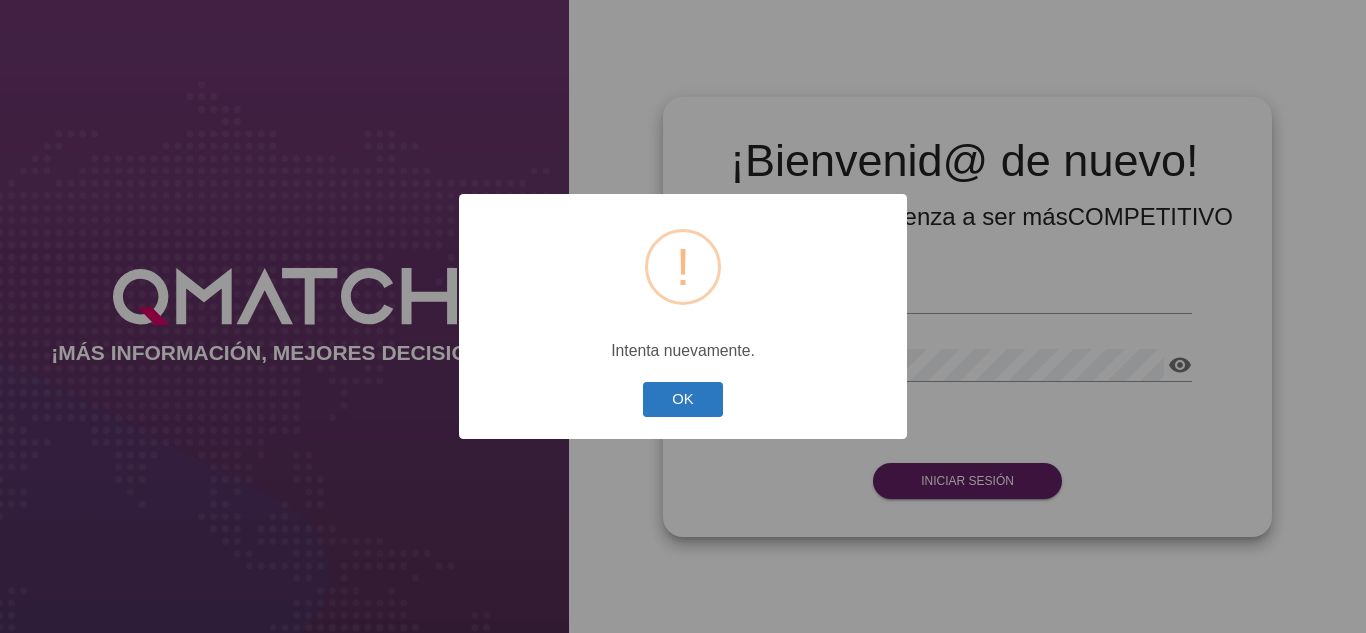 click on "OK" at bounding box center [683, 399] 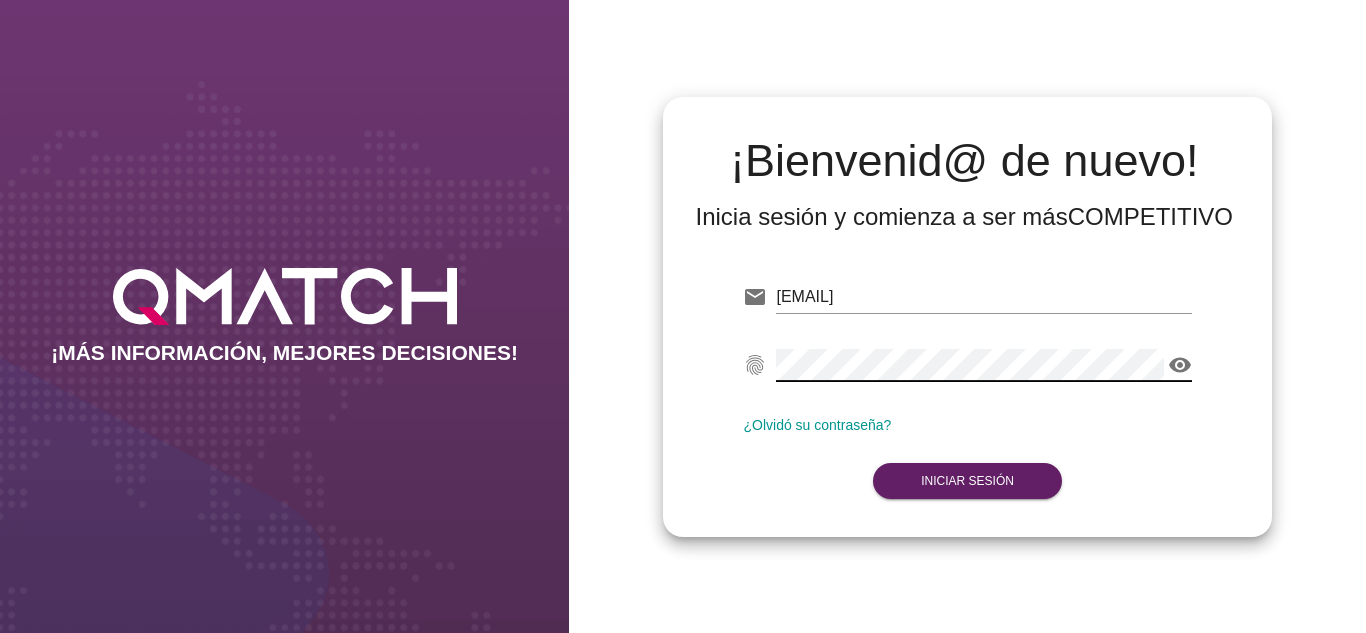 click on "visibility" at bounding box center [1180, 365] 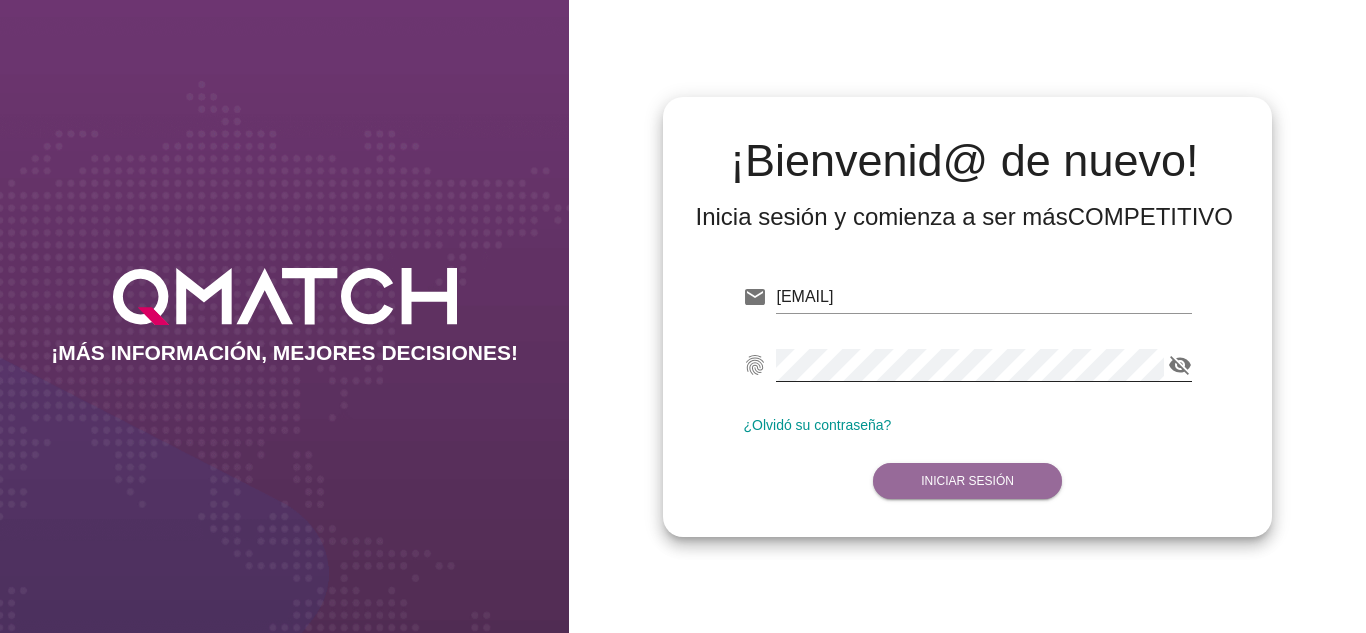 click on "Iniciar Sesión" at bounding box center [967, 481] 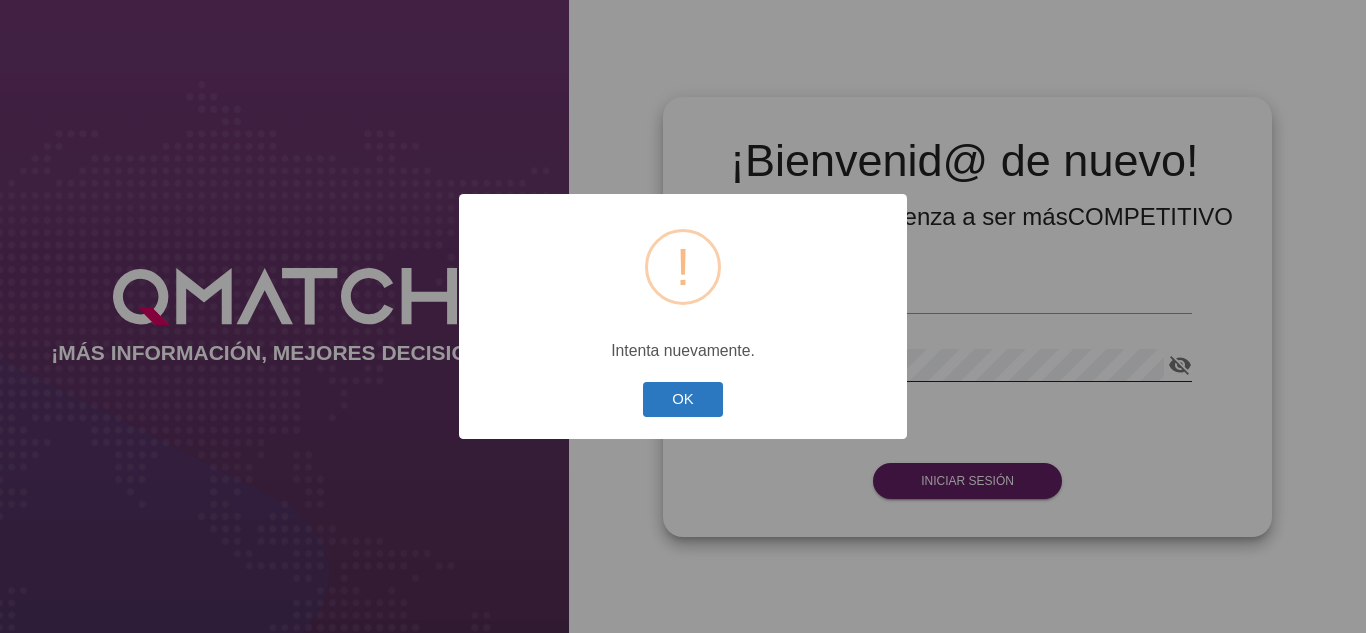 click on "OK" at bounding box center (683, 399) 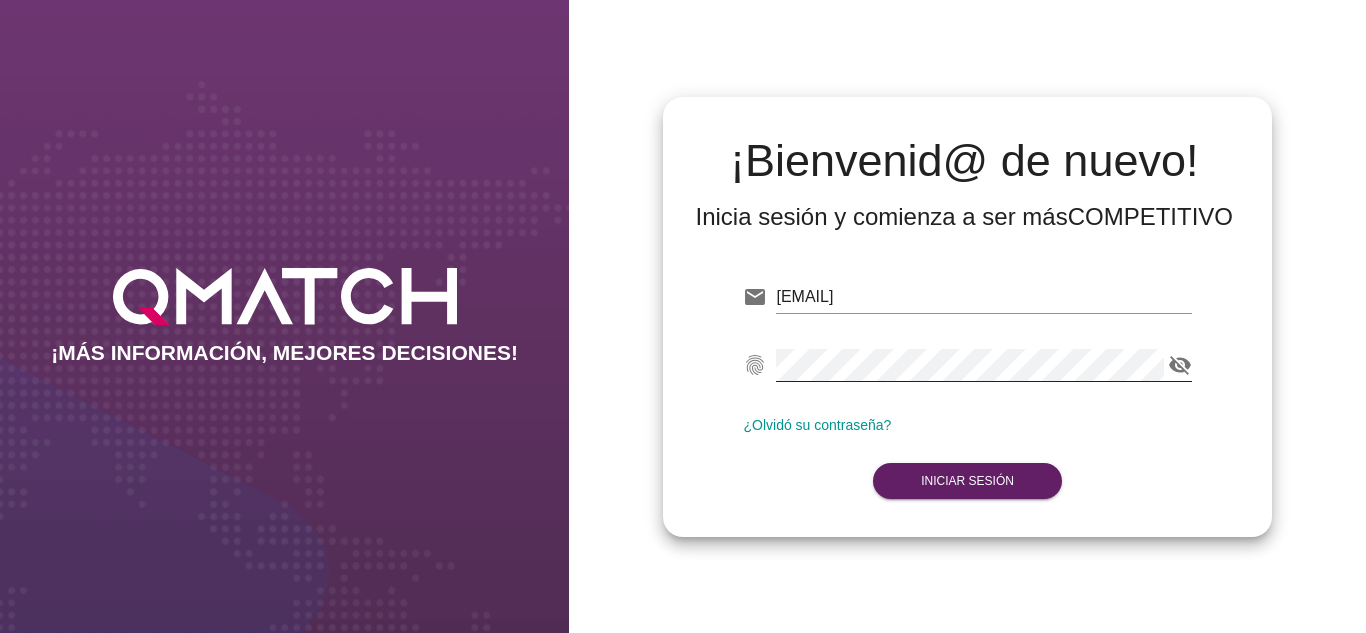 click on "¿Olvidó su contraseña?" at bounding box center (817, 425) 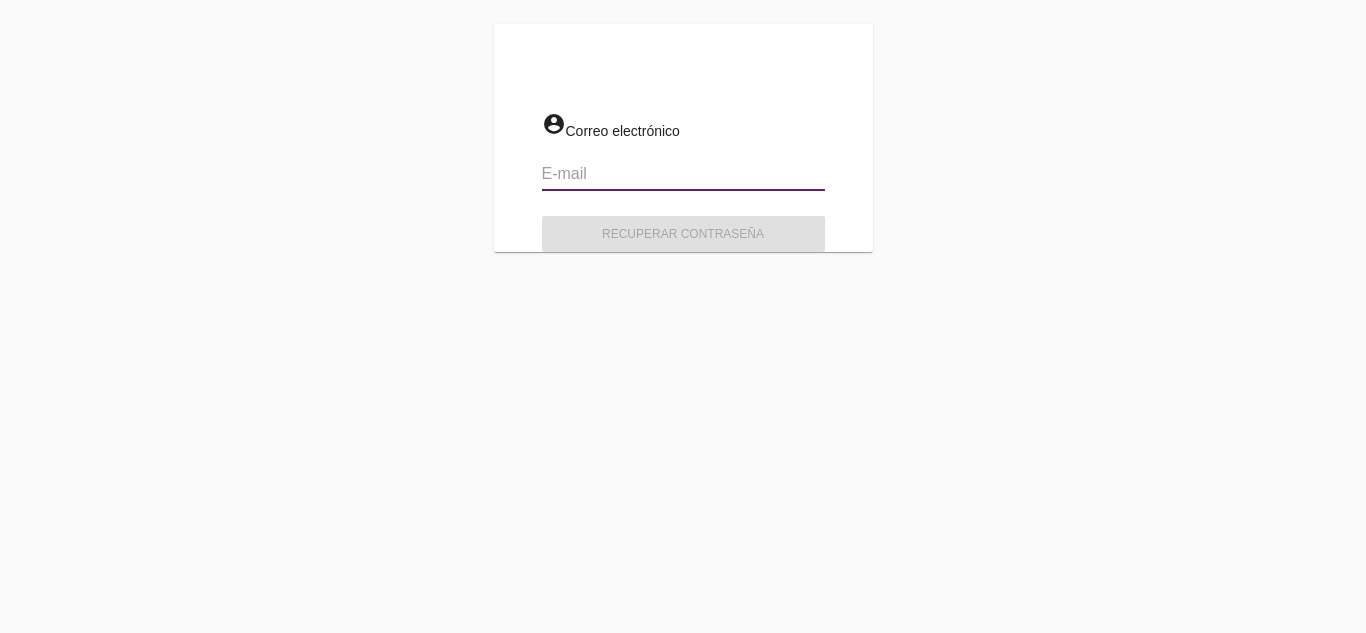 click at bounding box center (683, 174) 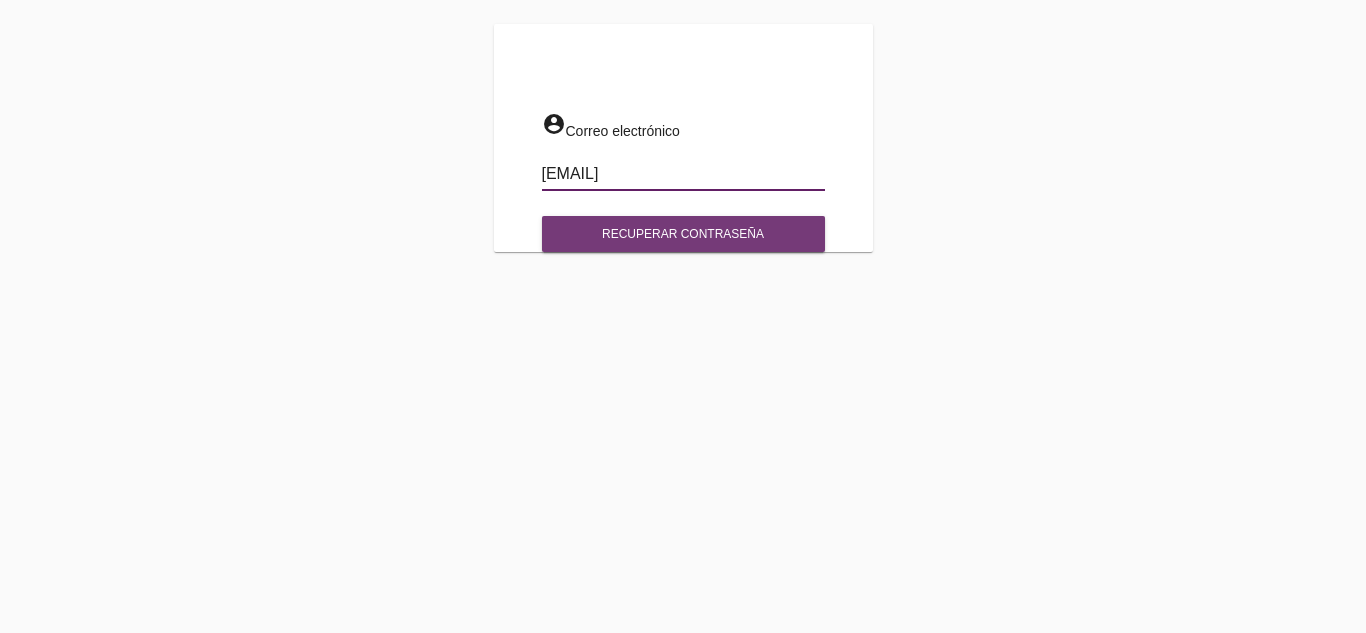 type on "[USERNAME]@[DOMAIN]" 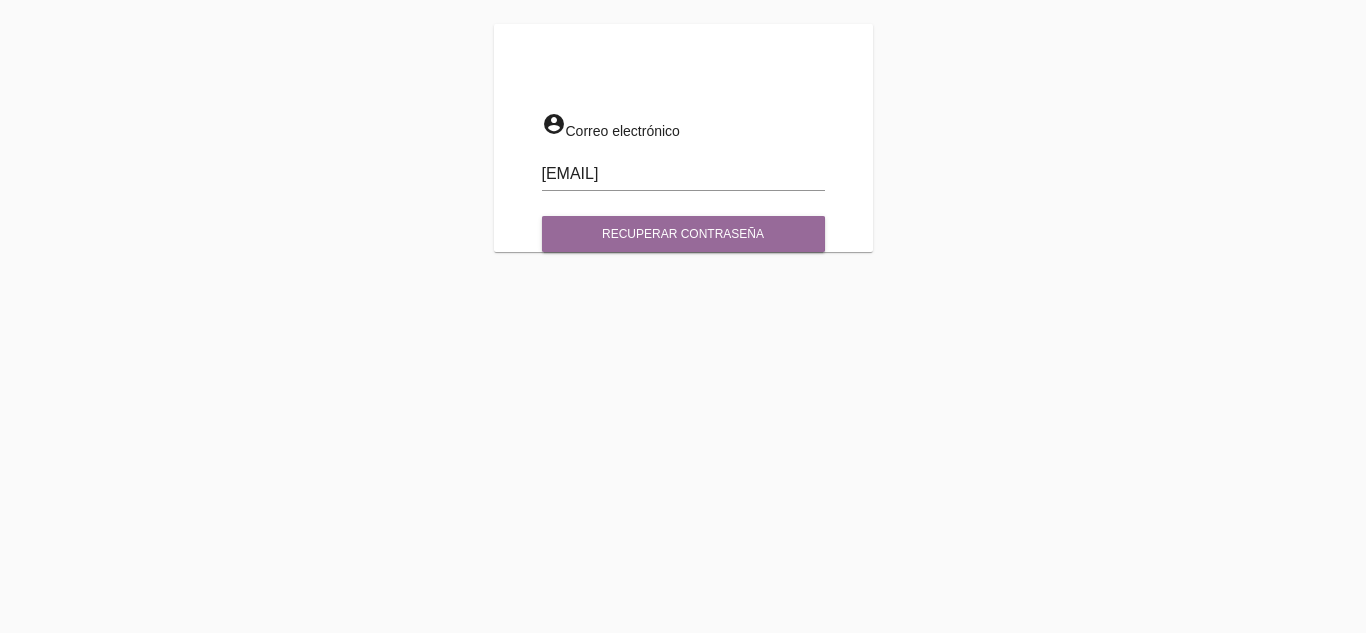 click on "Recuperar contraseña" at bounding box center [683, 234] 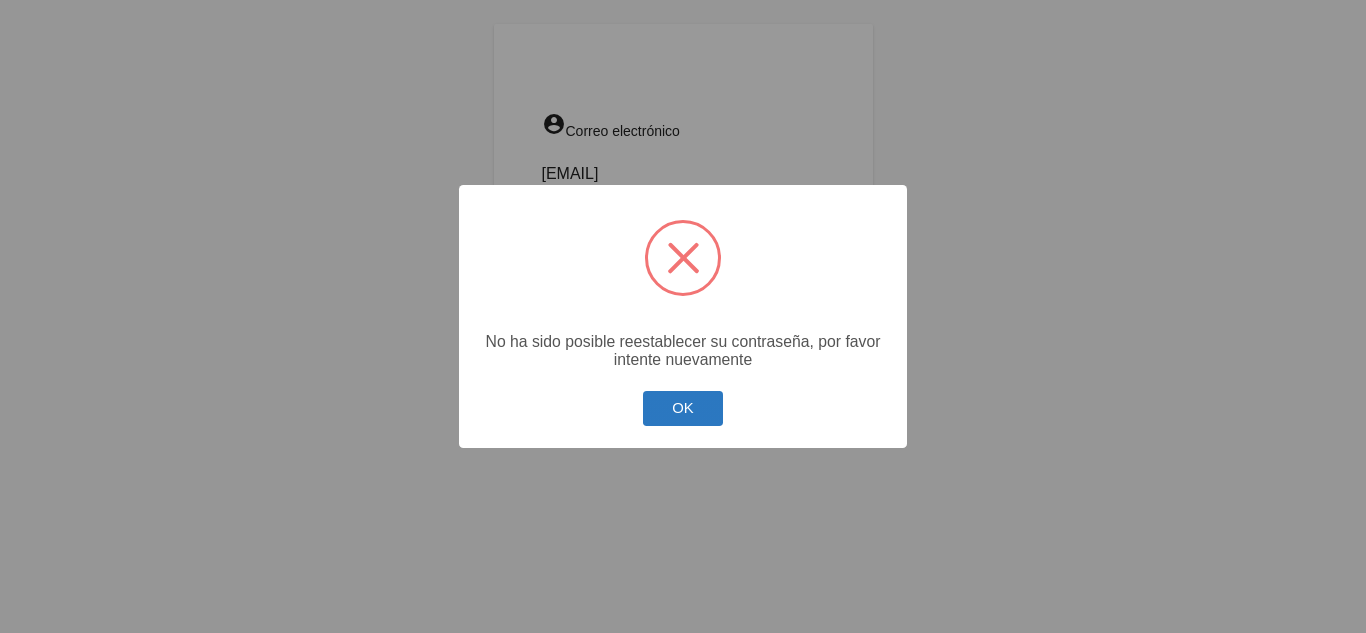 click on "OK" at bounding box center (683, 408) 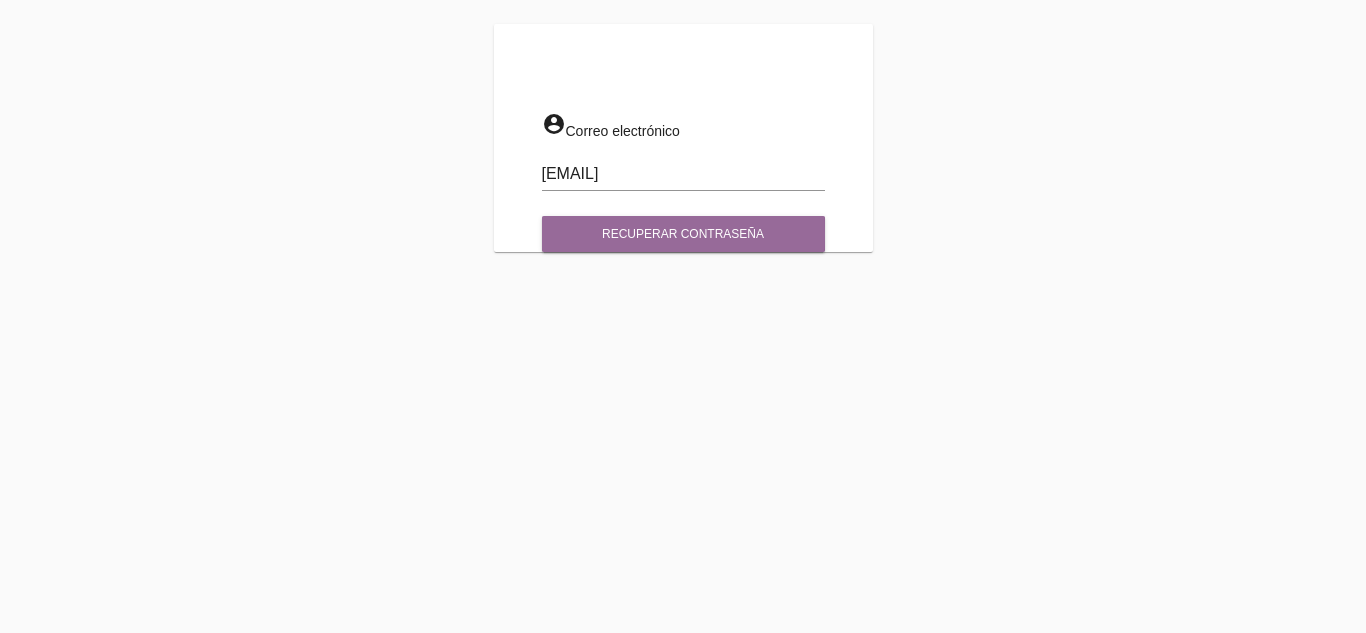 click on "Recuperar contraseña" at bounding box center (683, 234) 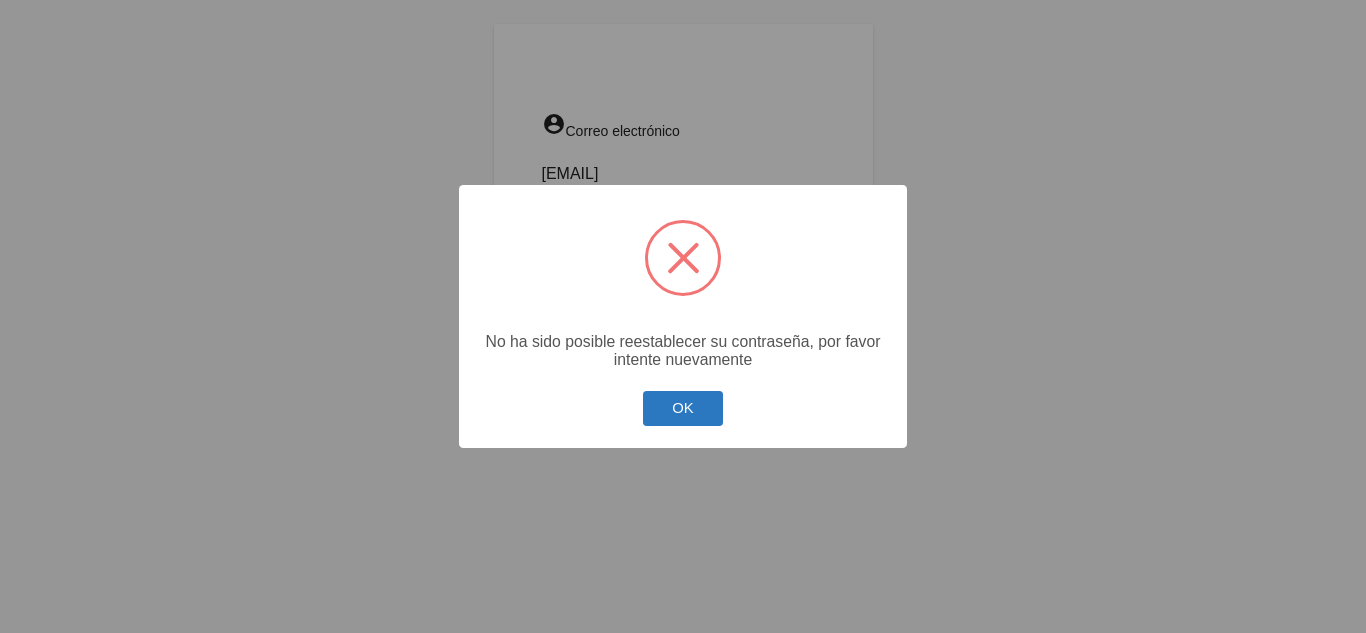 click on "OK" at bounding box center (683, 408) 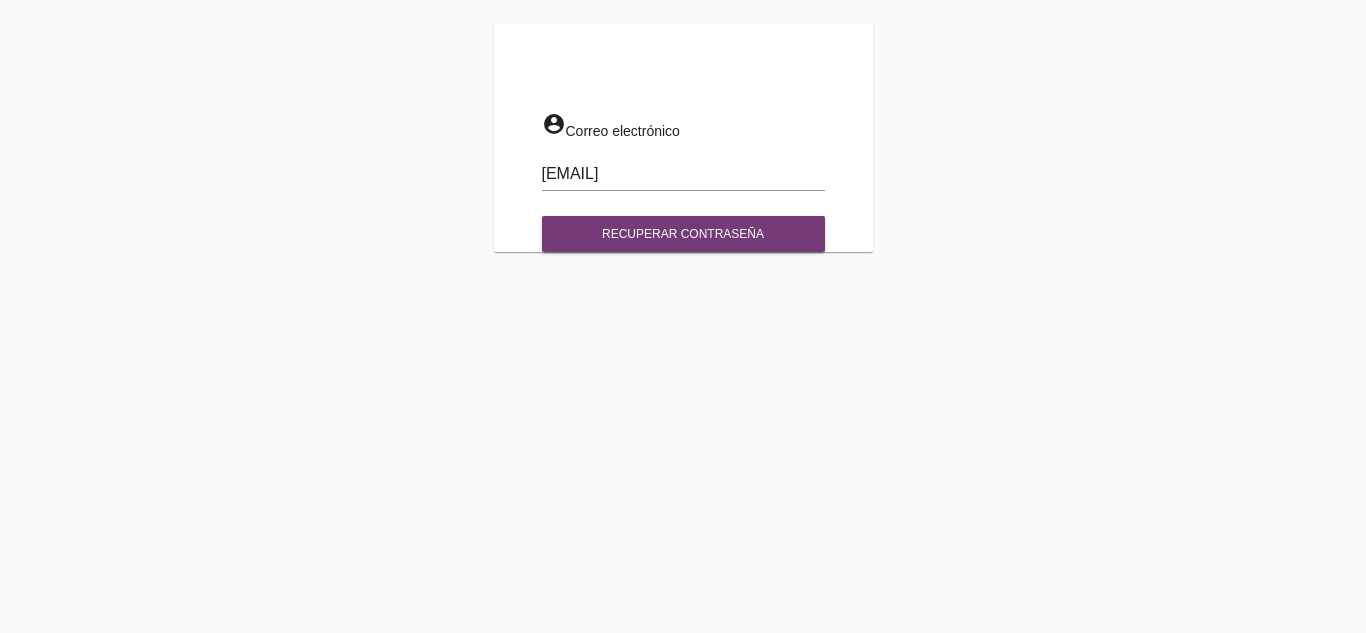 click on "Recuperar contraseña" at bounding box center (683, 234) 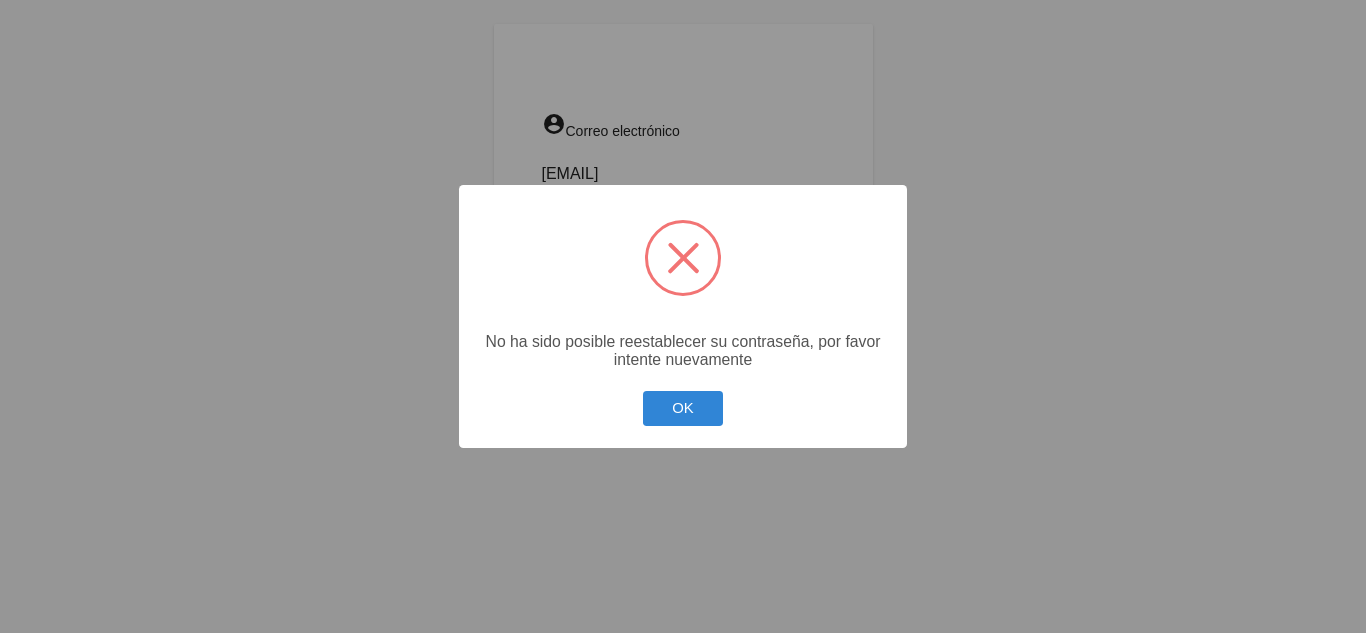 click on "OK Cancel" at bounding box center (683, 408) 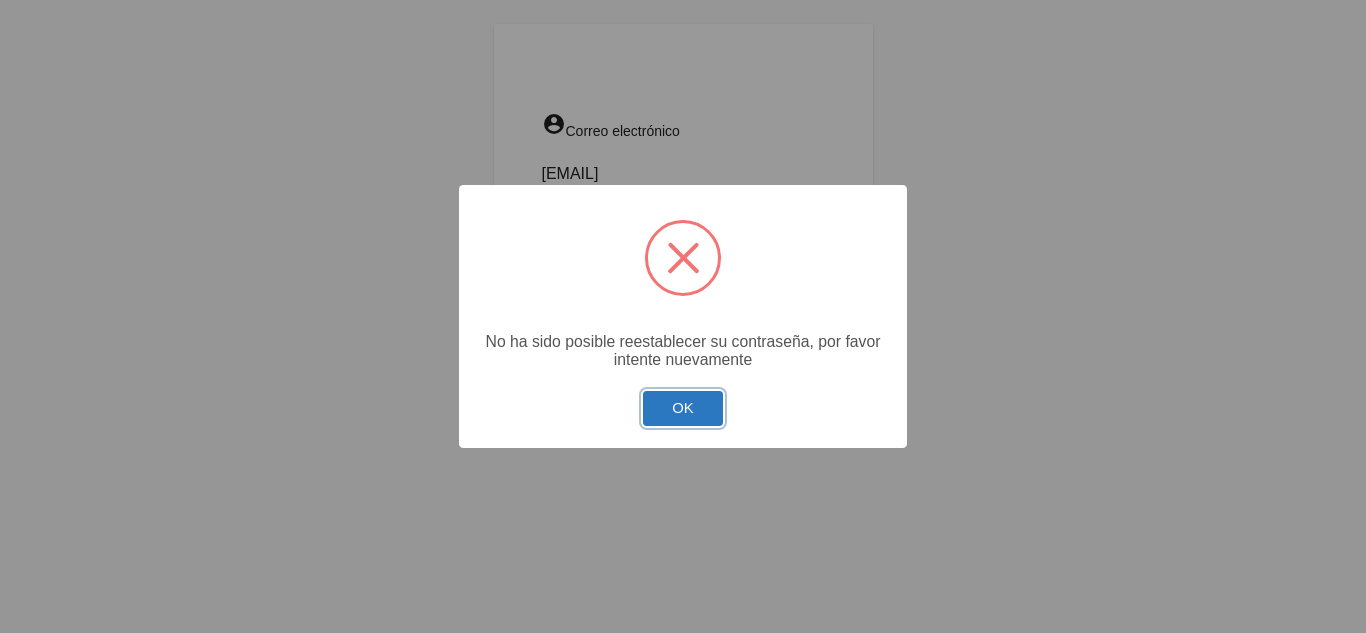 click on "OK" at bounding box center [683, 408] 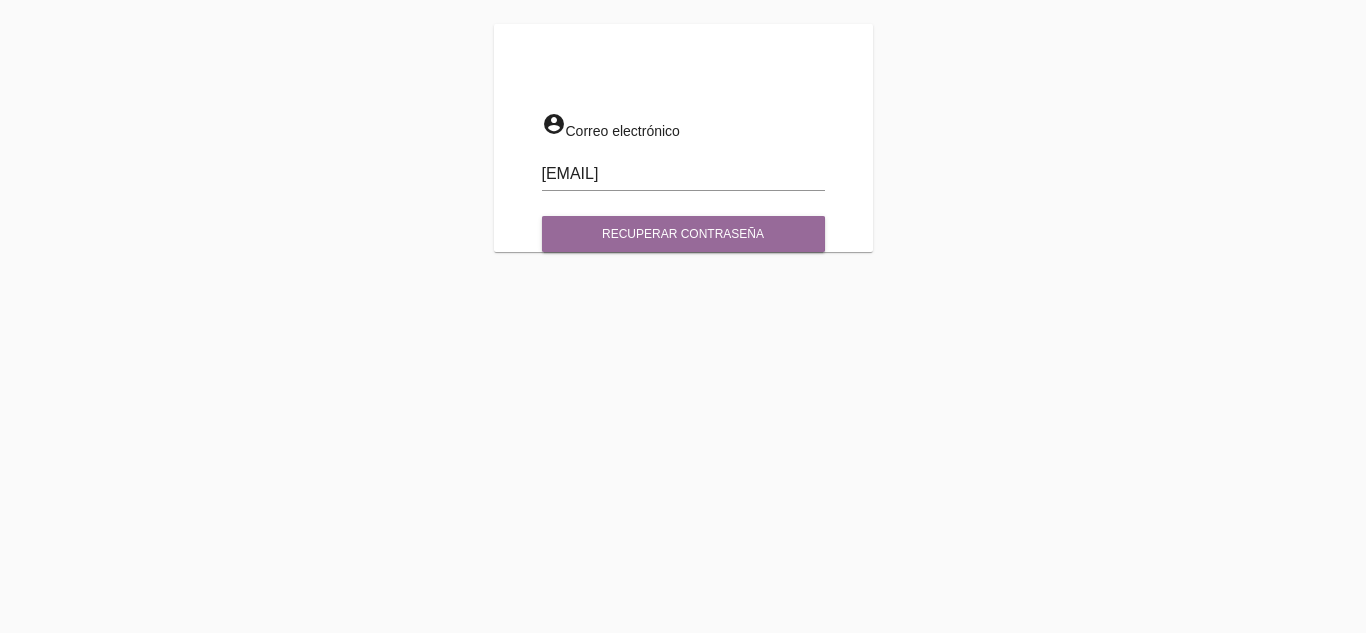 click on "Recuperar contraseña" at bounding box center [683, 234] 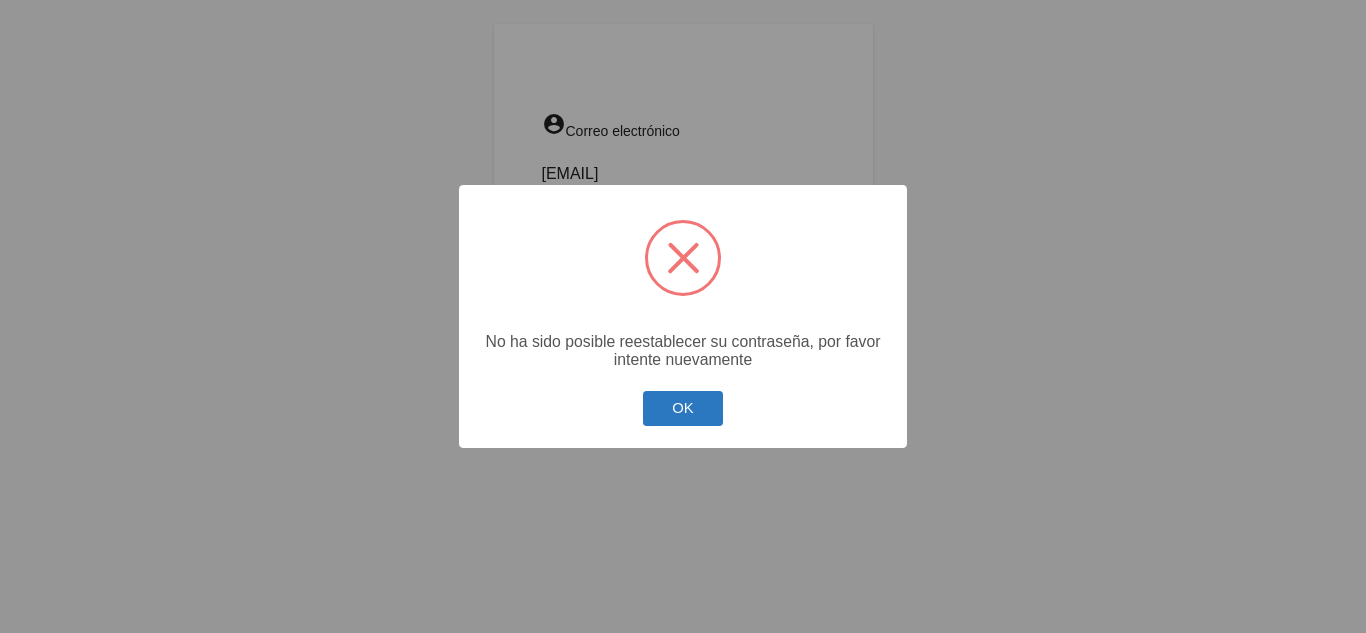 click on "OK" at bounding box center [683, 408] 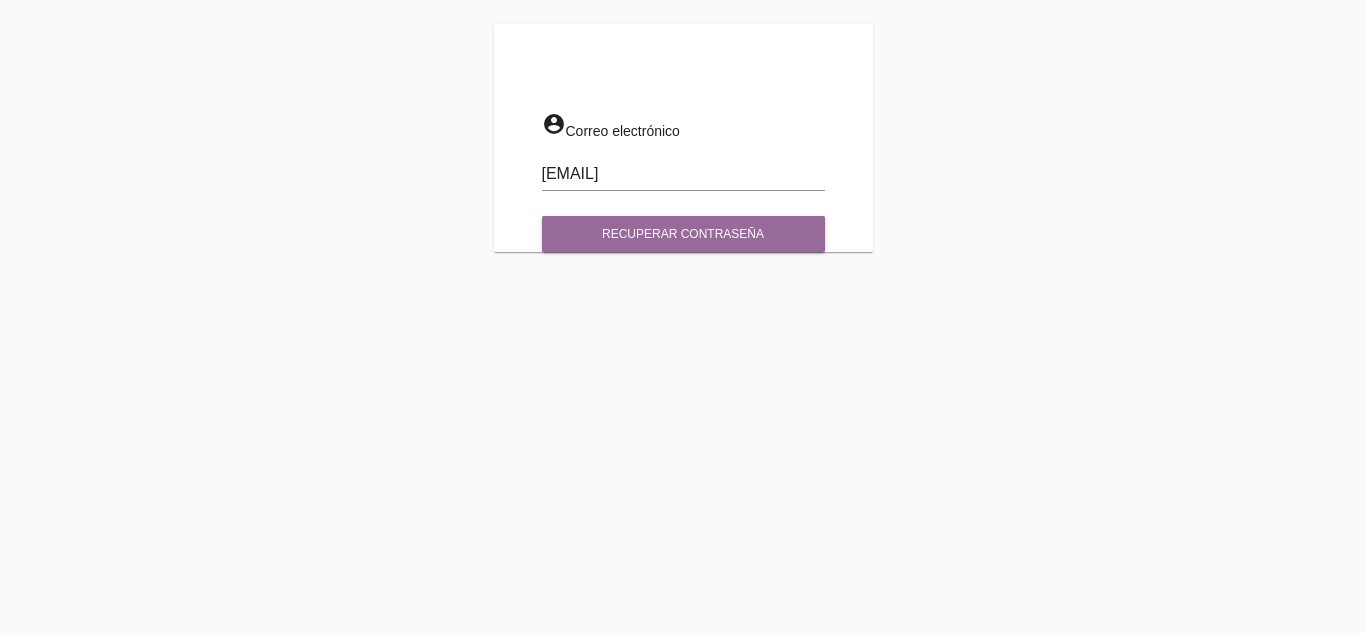 click on "Recuperar contraseña" at bounding box center [683, 234] 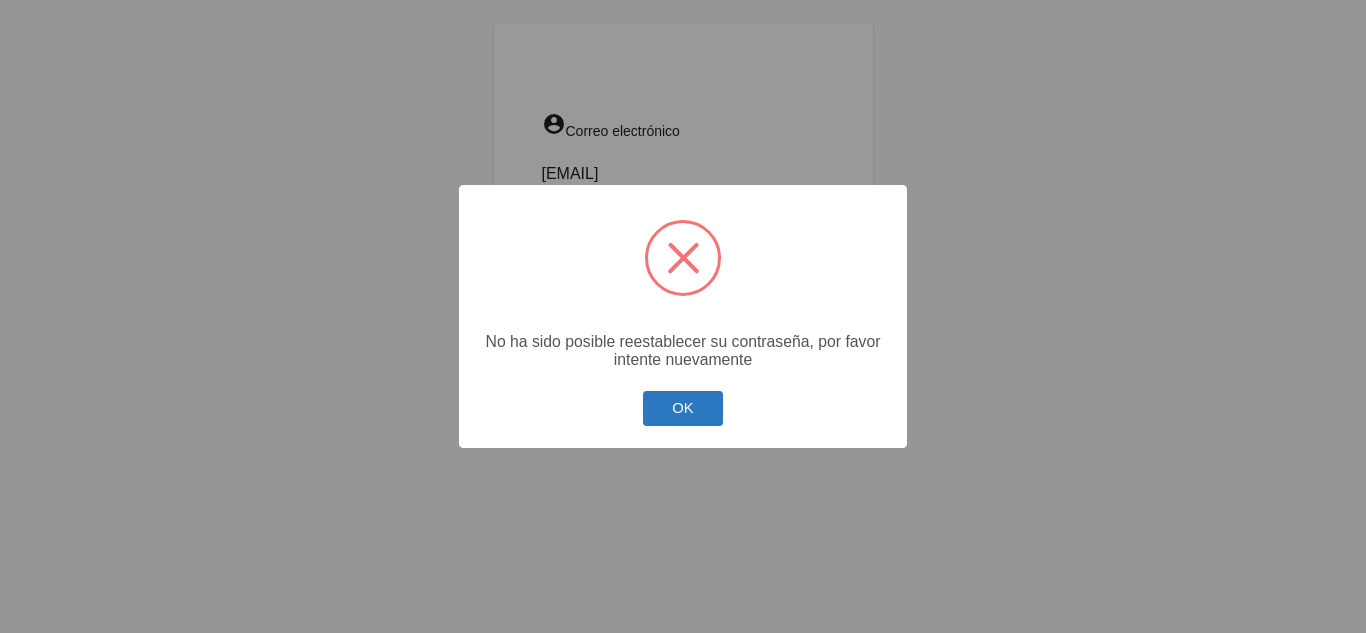 click on "OK" at bounding box center (683, 408) 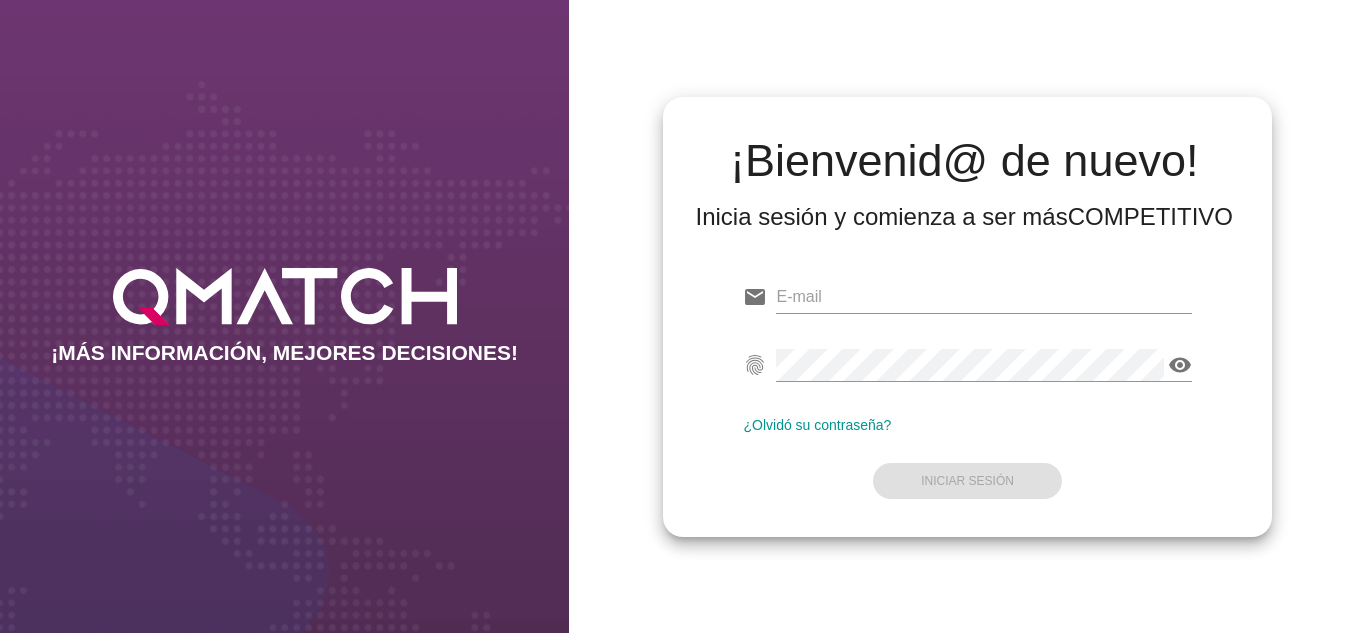 scroll, scrollTop: 0, scrollLeft: 0, axis: both 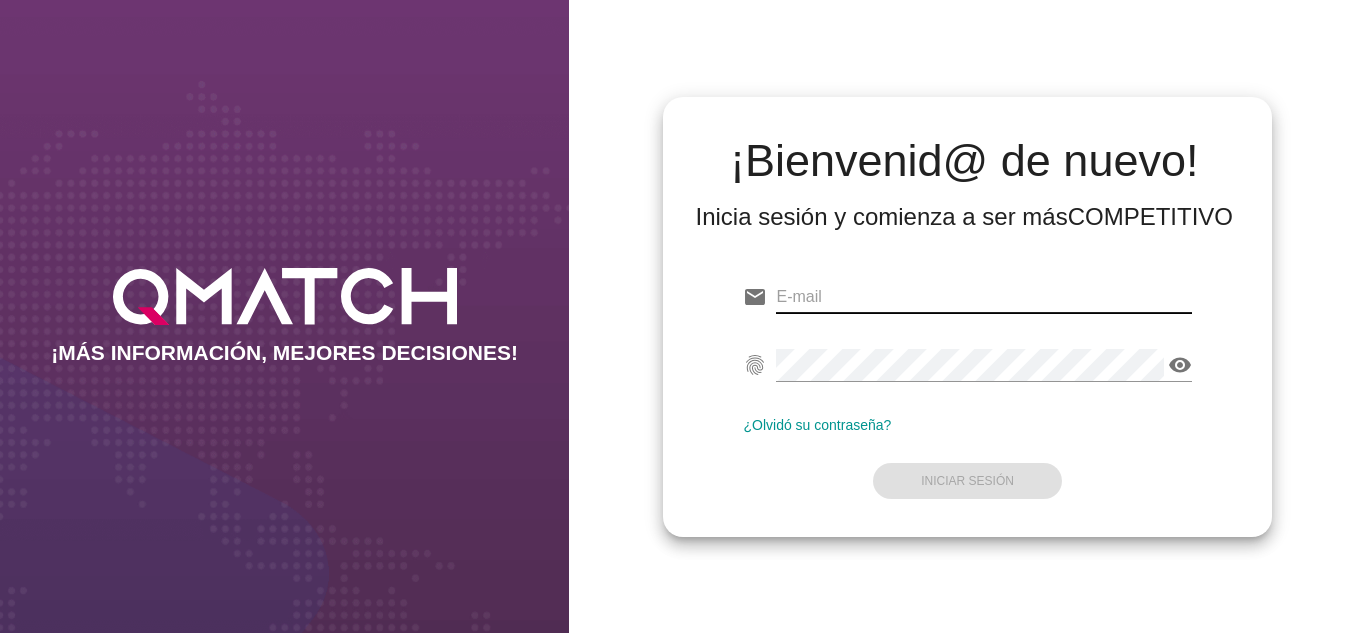 click at bounding box center (983, 297) 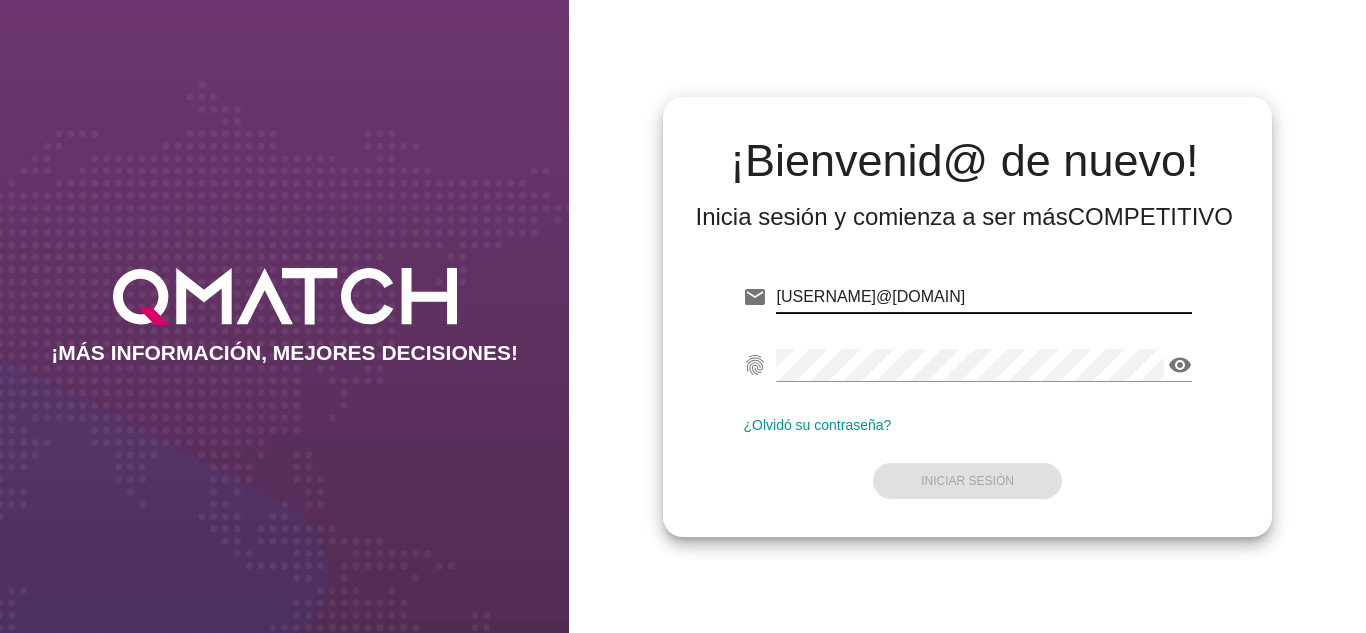 type on "[USERNAME]@[DOMAIN]" 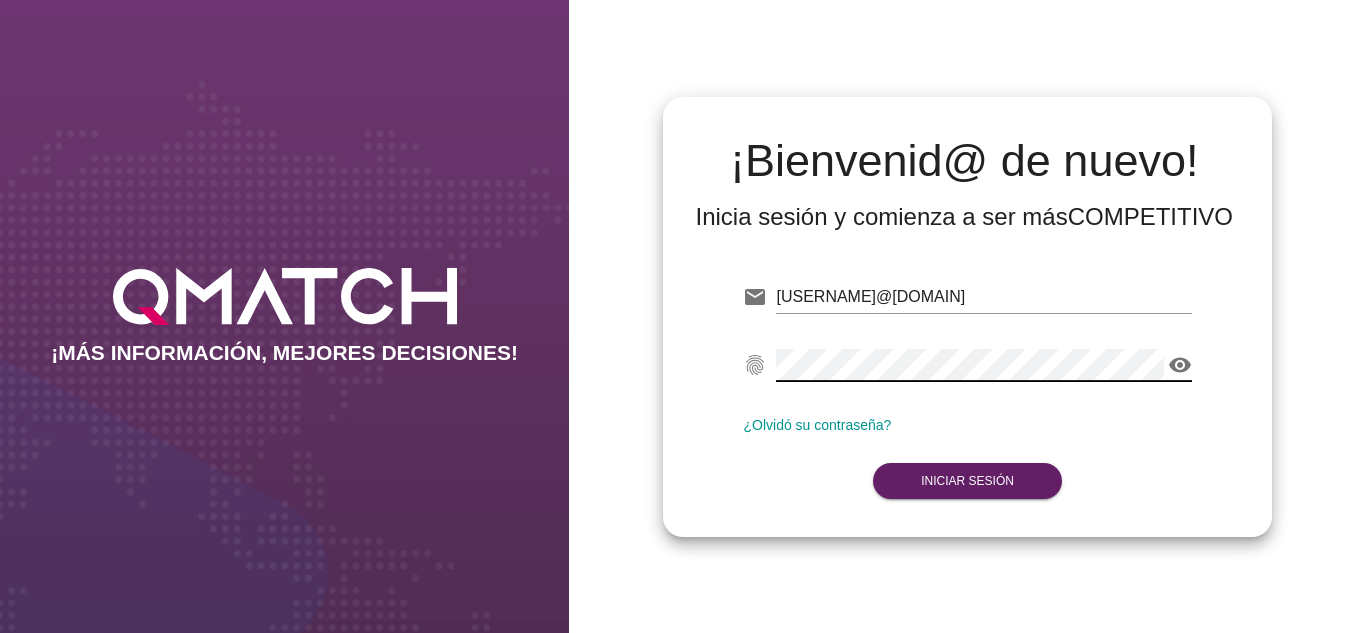 click on "visibility" at bounding box center [1180, 365] 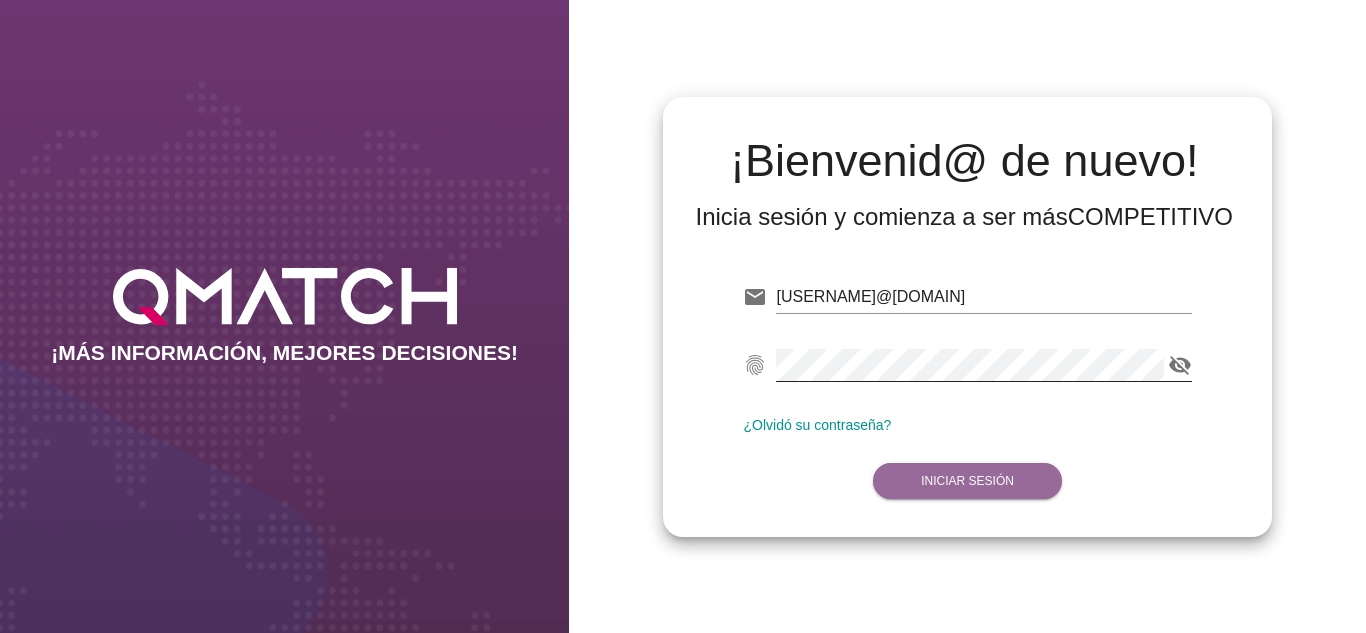 click on "Iniciar Sesión" at bounding box center (967, 481) 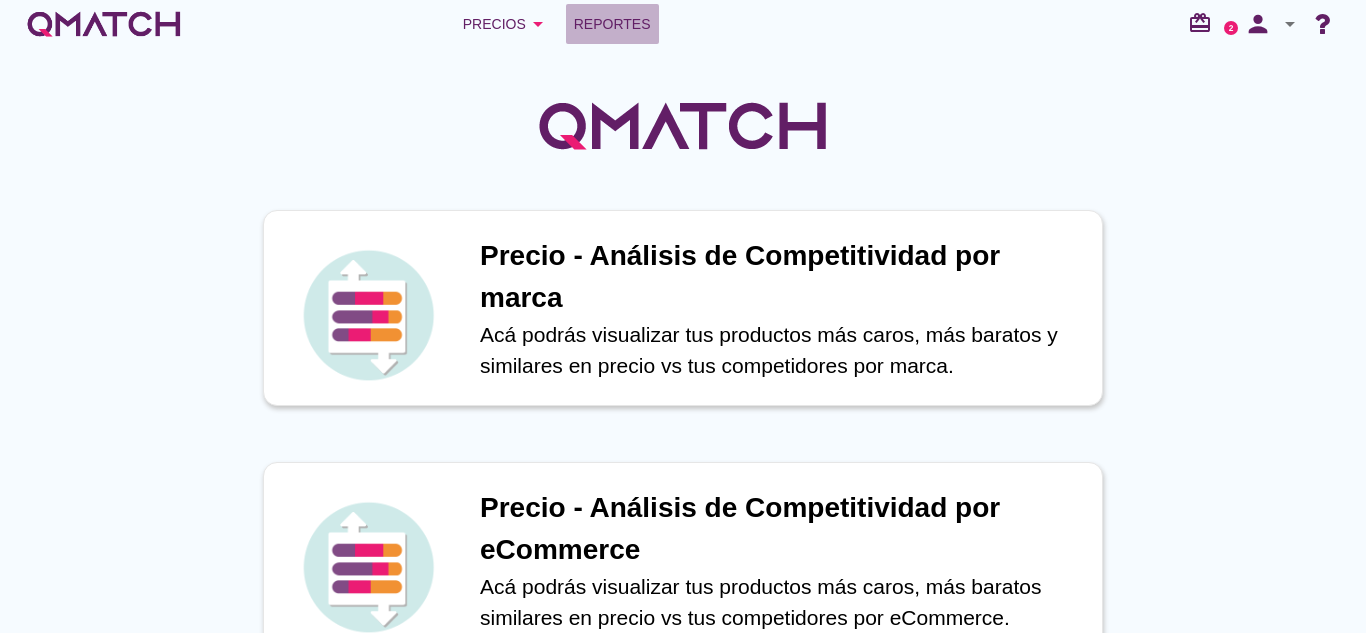 click on "Reportes" at bounding box center (612, 24) 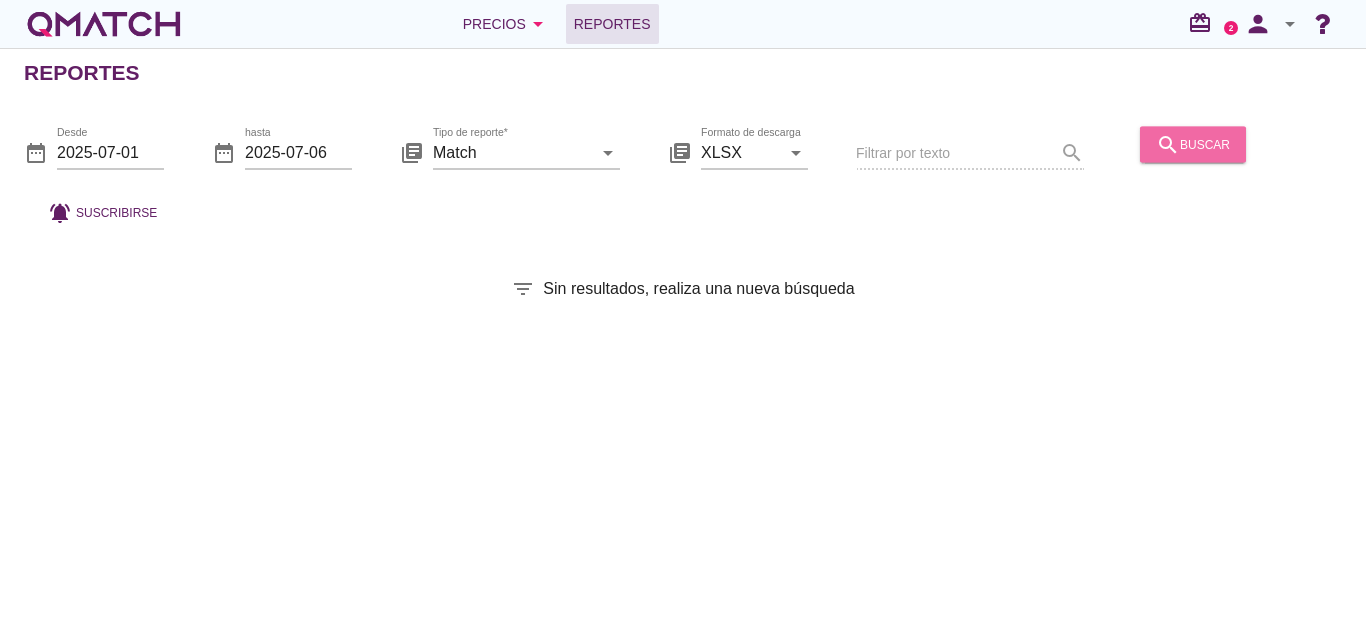 click on "search
buscar" at bounding box center (1193, 144) 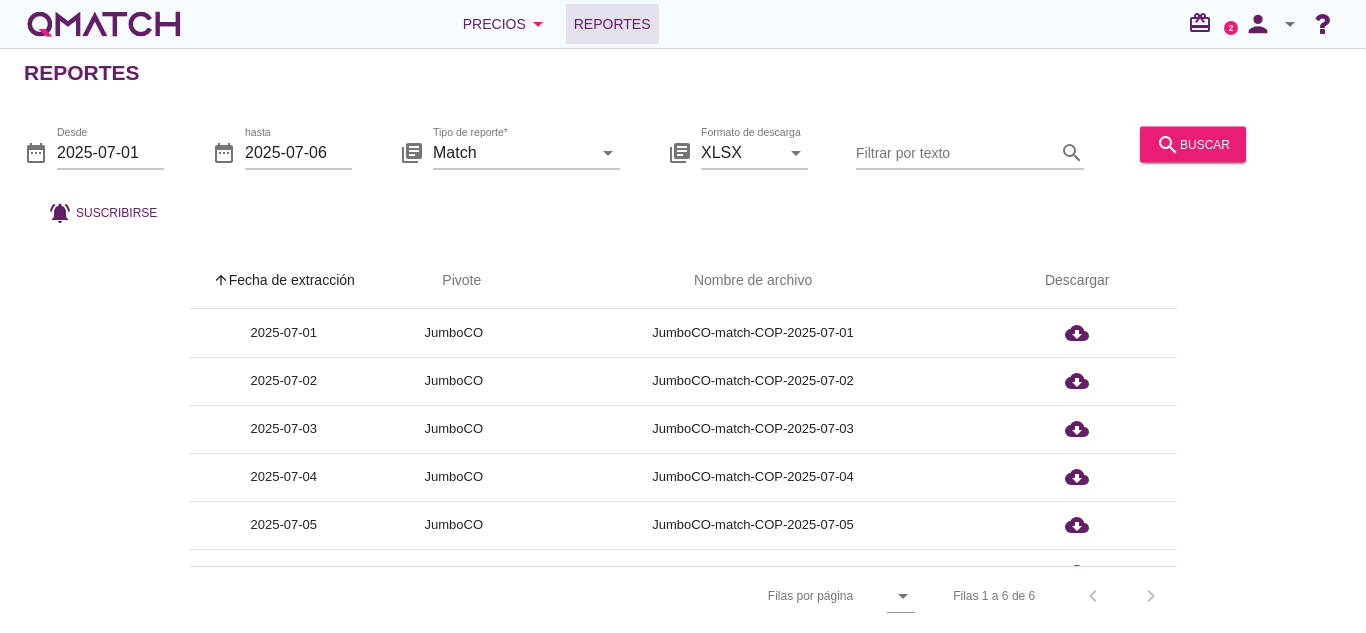 scroll, scrollTop: 7, scrollLeft: 0, axis: vertical 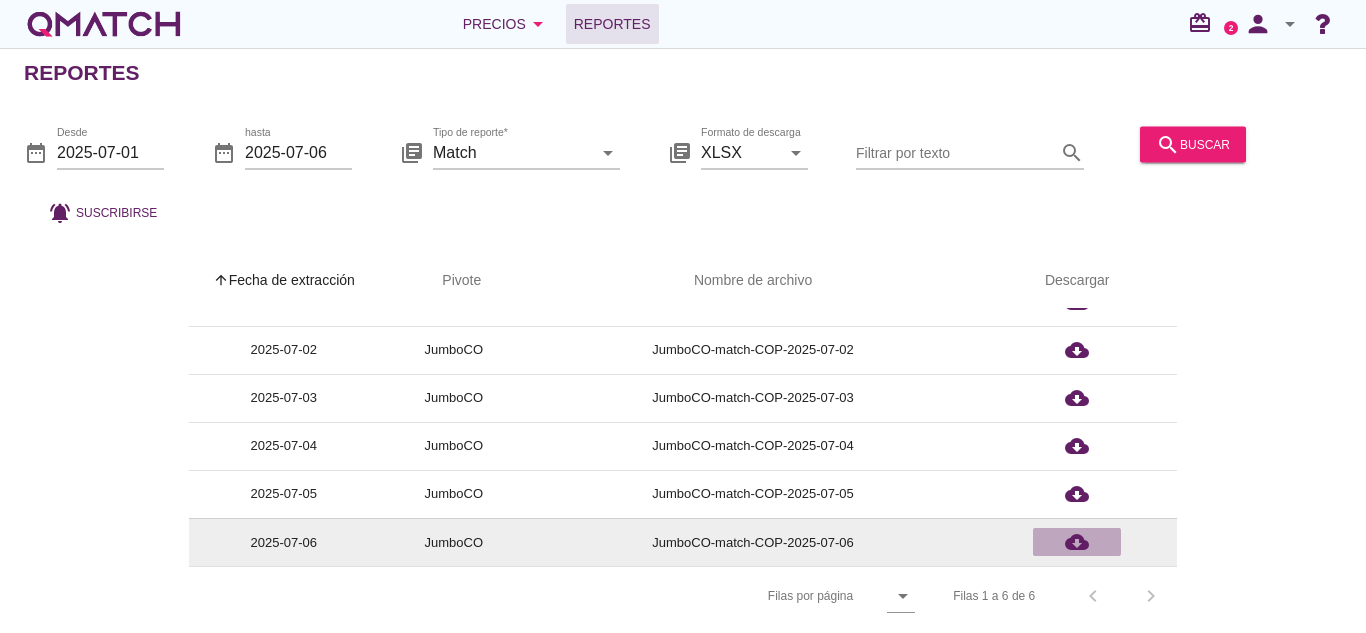 click on "cloud_download" at bounding box center [1077, 302] 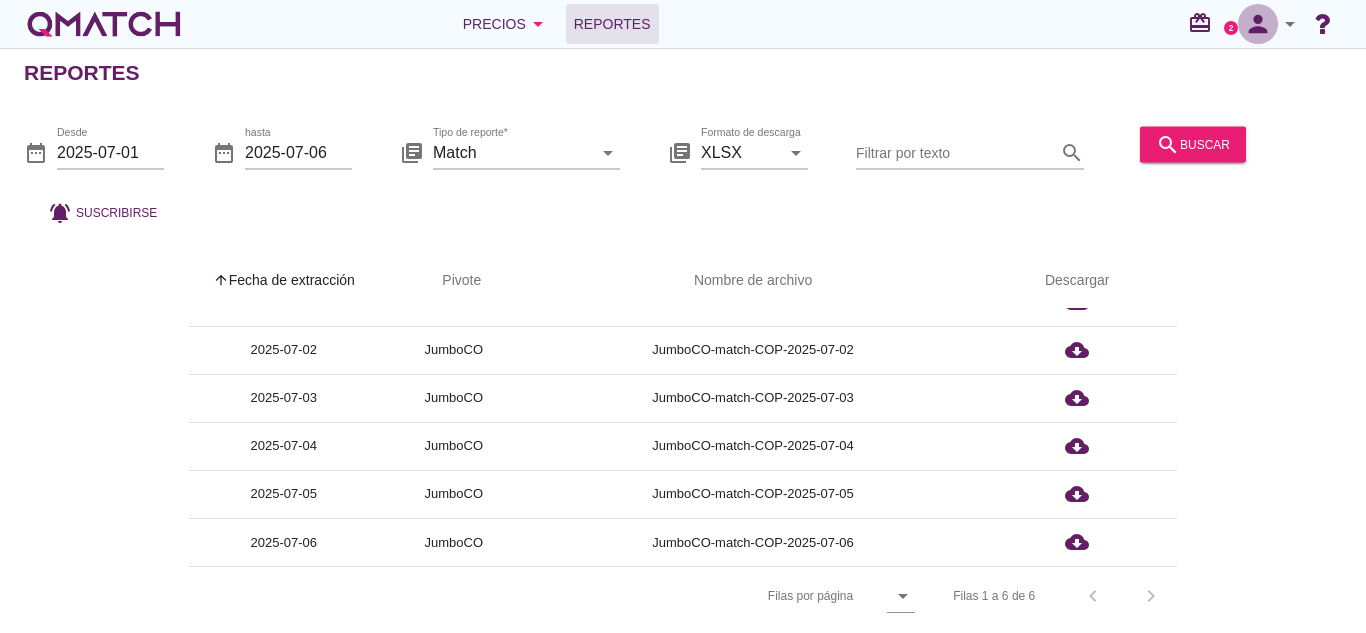 click on "person" at bounding box center (1258, 24) 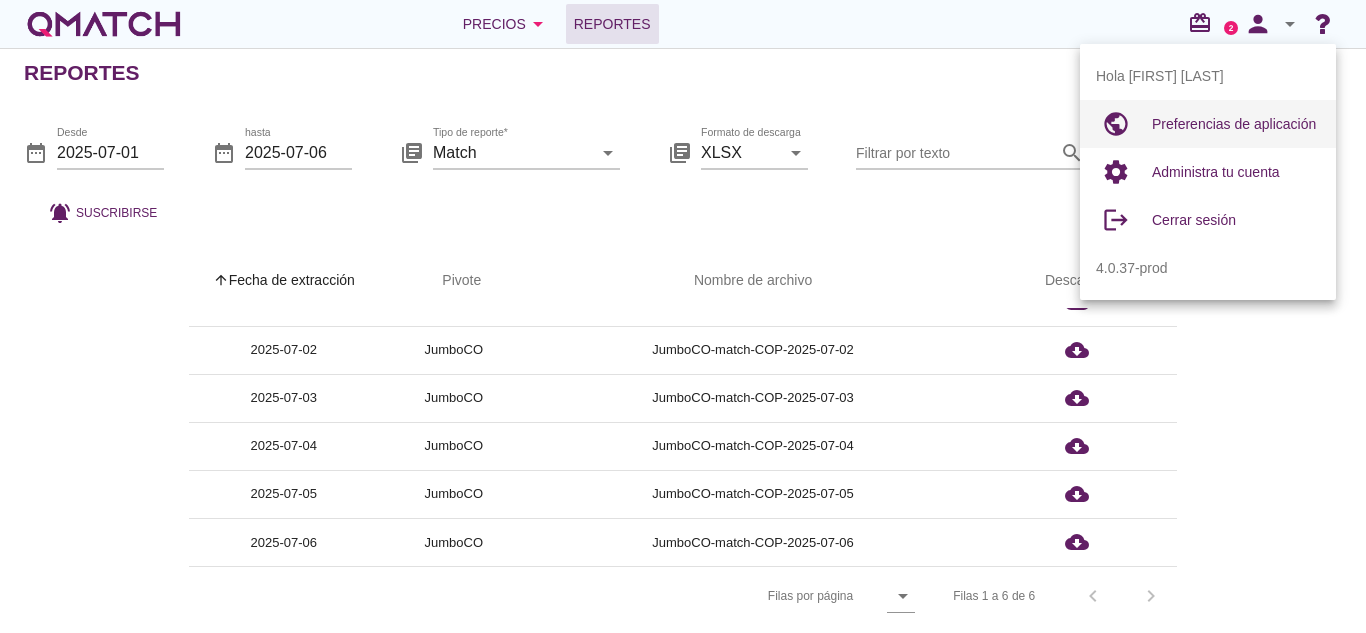 click on "Preferencias de aplicación" at bounding box center [1234, 124] 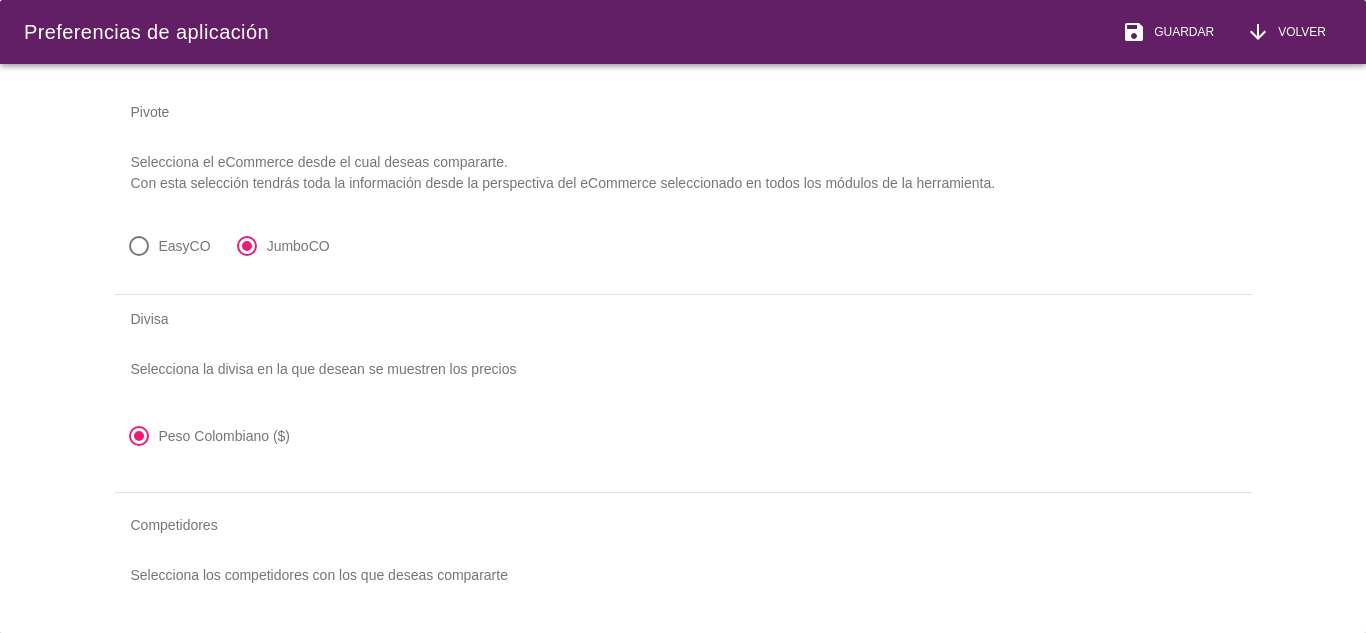 click at bounding box center [139, 246] 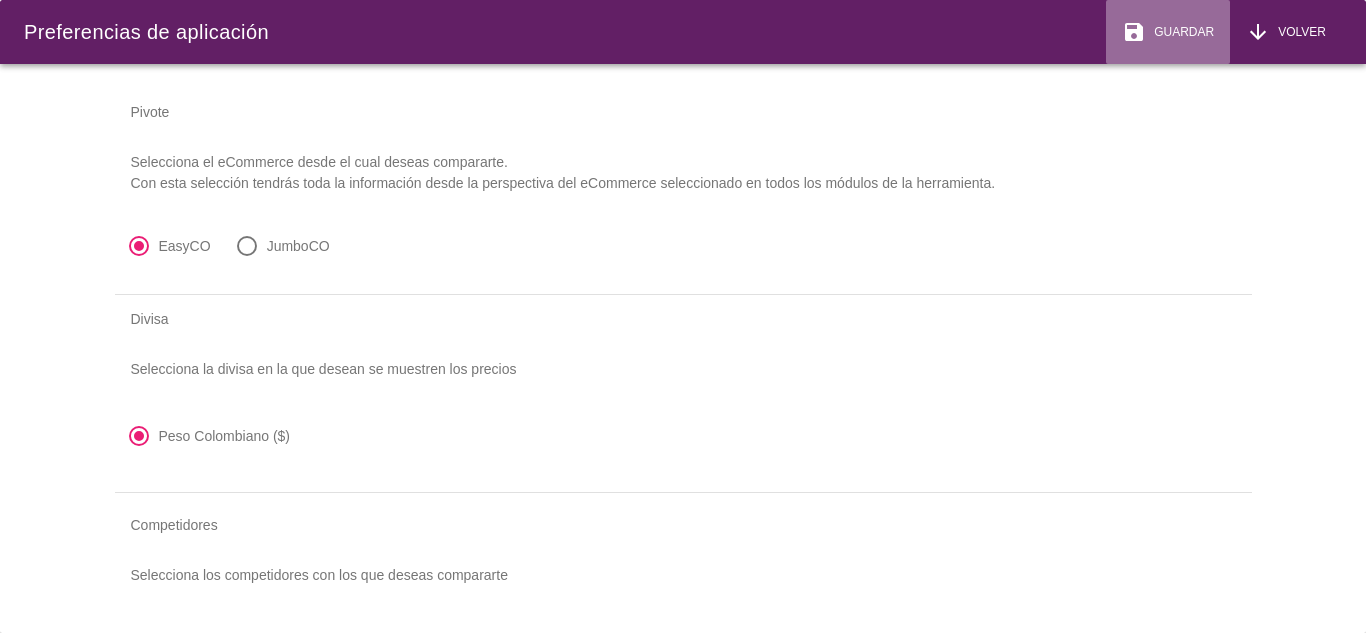 click on "save Guardar" at bounding box center [1168, 32] 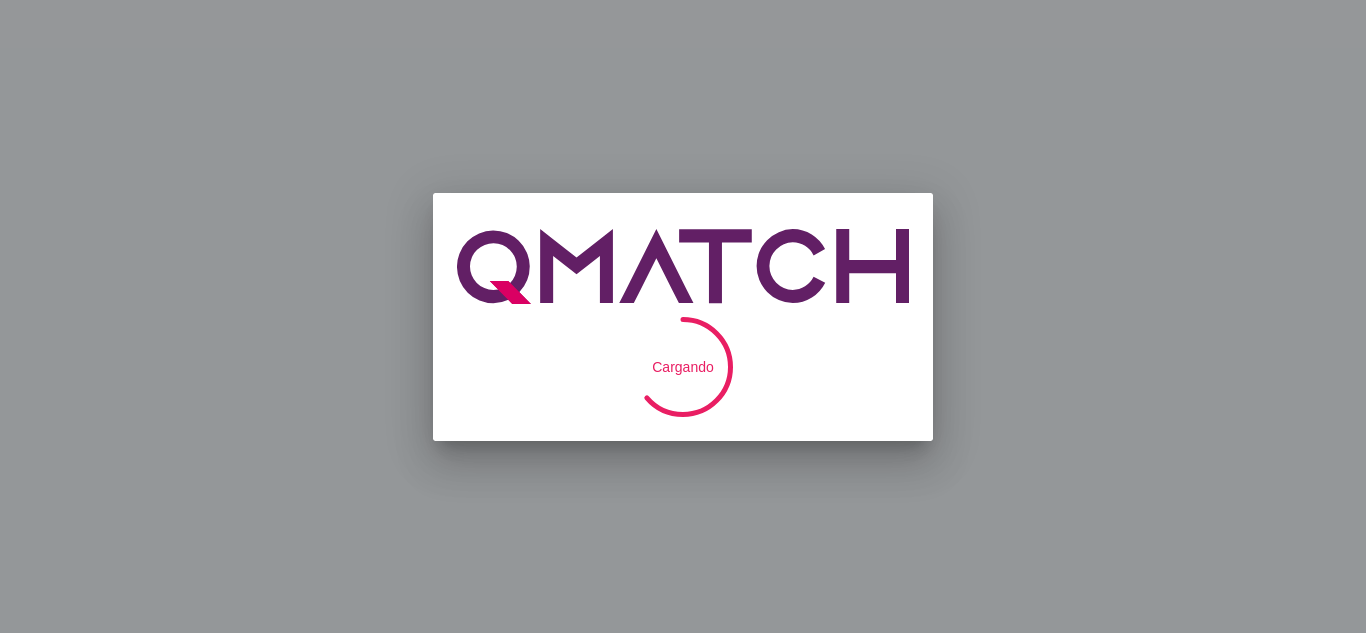 scroll, scrollTop: 0, scrollLeft: 0, axis: both 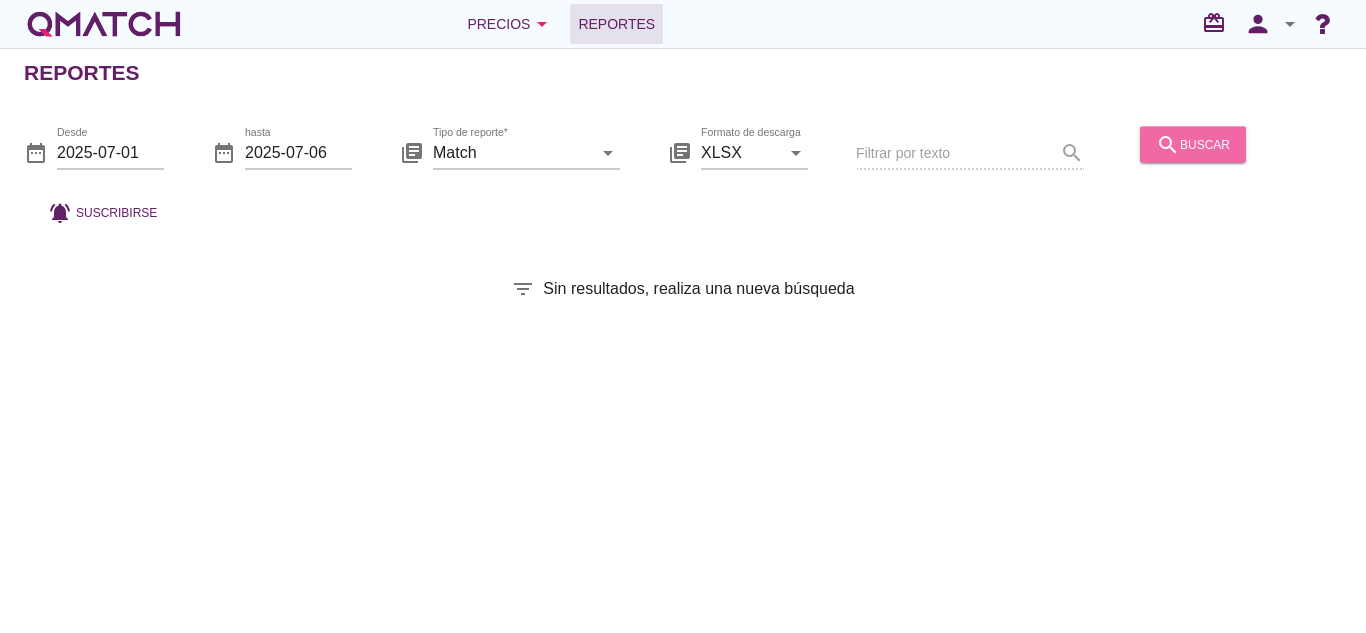 click on "search
buscar" at bounding box center [1193, 144] 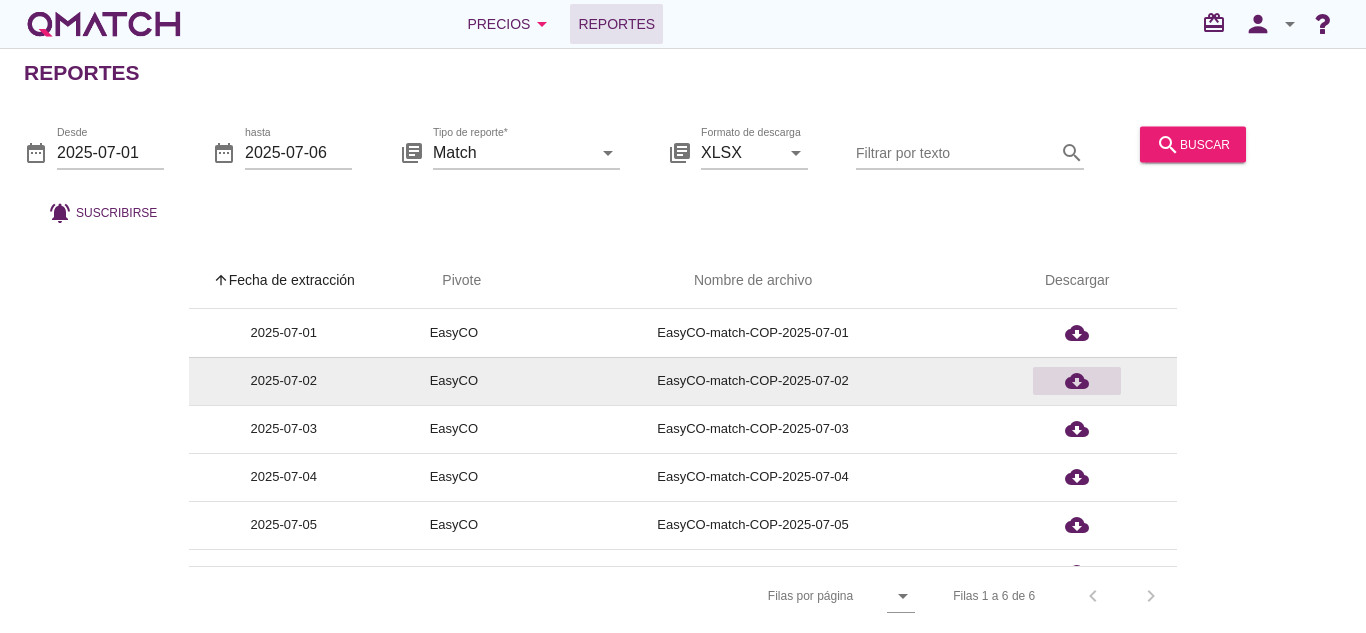 scroll, scrollTop: 31, scrollLeft: 0, axis: vertical 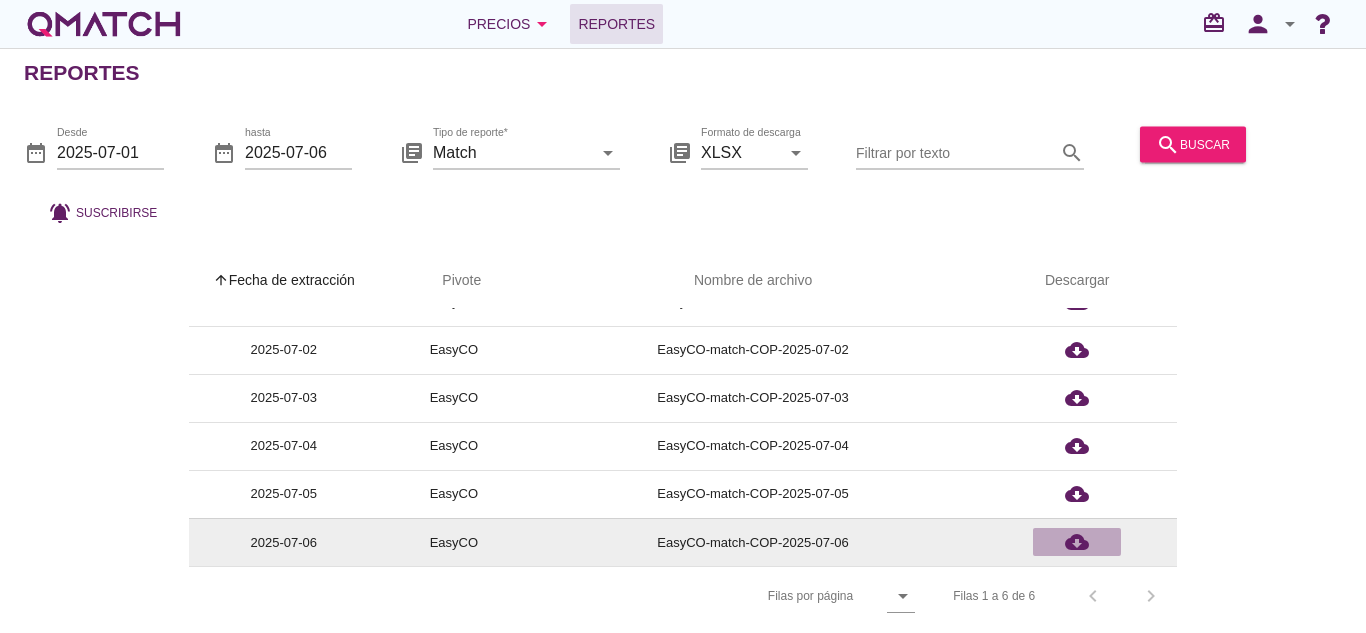click on "cloud_download" at bounding box center [1077, 302] 